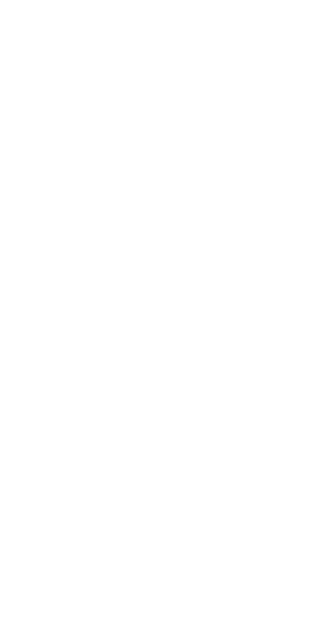 scroll, scrollTop: 0, scrollLeft: 0, axis: both 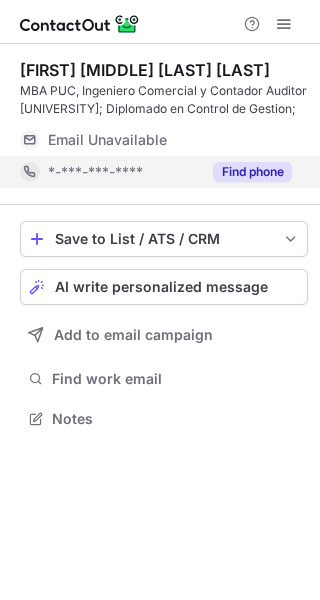 click on "Find phone" at bounding box center [252, 172] 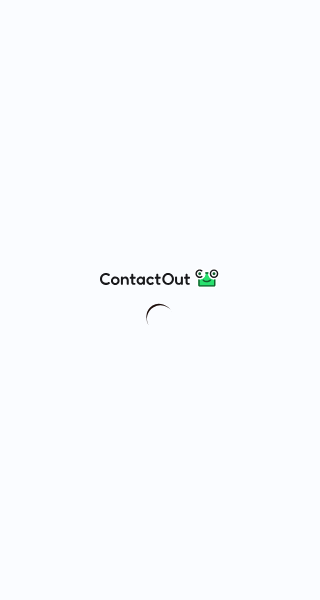 scroll, scrollTop: 0, scrollLeft: 0, axis: both 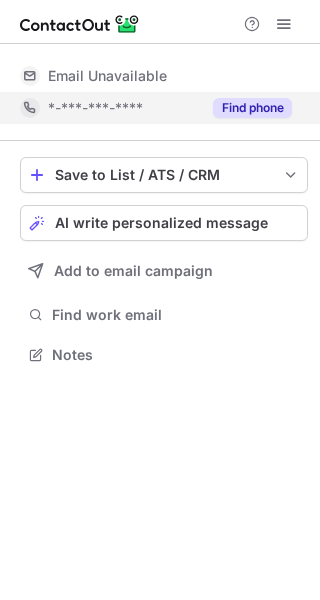click on "Find phone" at bounding box center (252, 108) 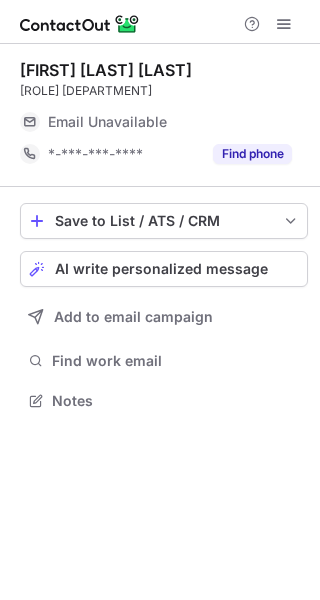 scroll, scrollTop: 0, scrollLeft: 0, axis: both 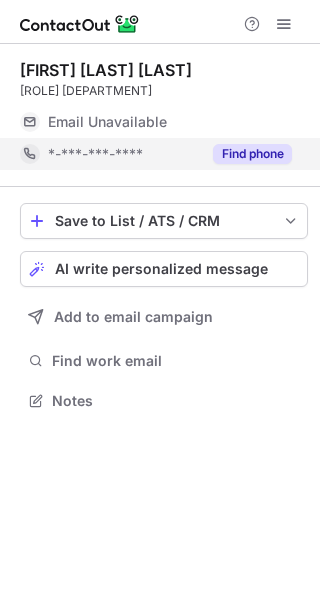 click on "Find phone" at bounding box center [252, 154] 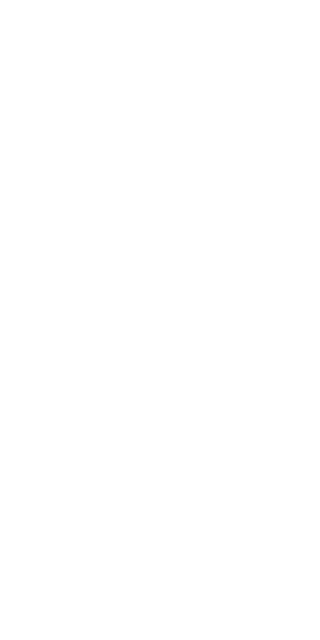 scroll, scrollTop: 0, scrollLeft: 0, axis: both 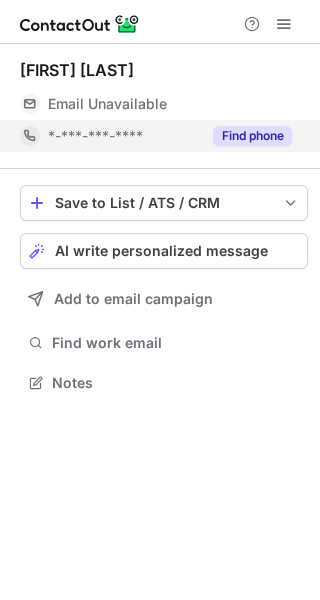 click on "Find phone" at bounding box center (252, 136) 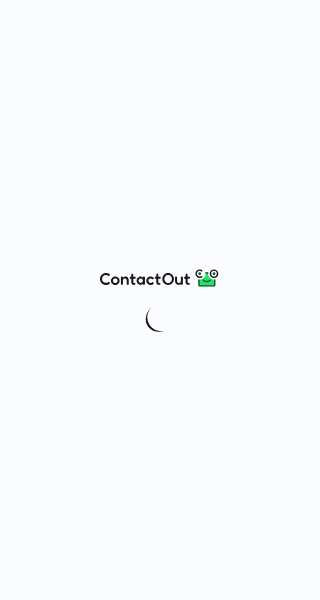 scroll, scrollTop: 0, scrollLeft: 0, axis: both 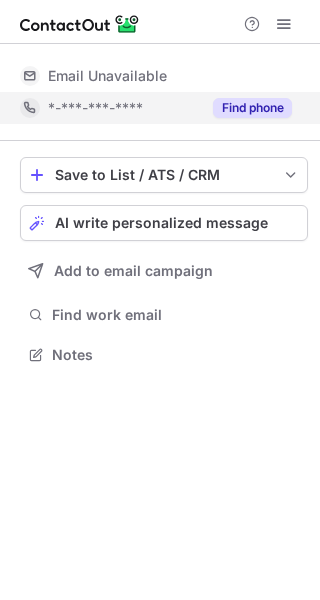click on "Find phone" at bounding box center (246, 108) 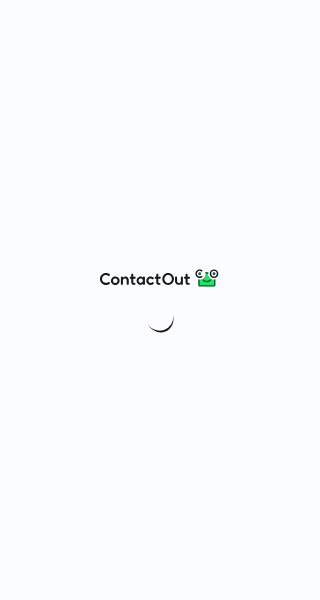 scroll, scrollTop: 0, scrollLeft: 0, axis: both 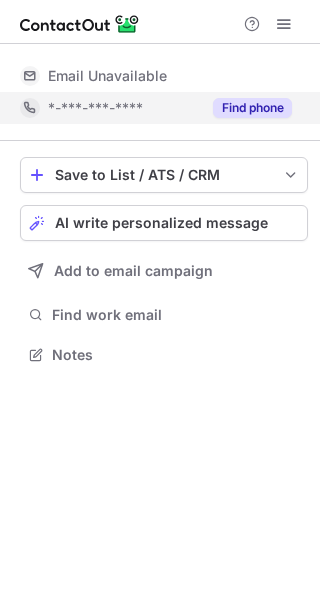 click on "Find phone" at bounding box center (252, 108) 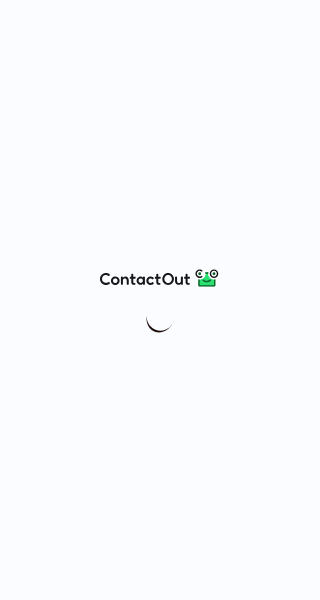 scroll, scrollTop: 0, scrollLeft: 0, axis: both 